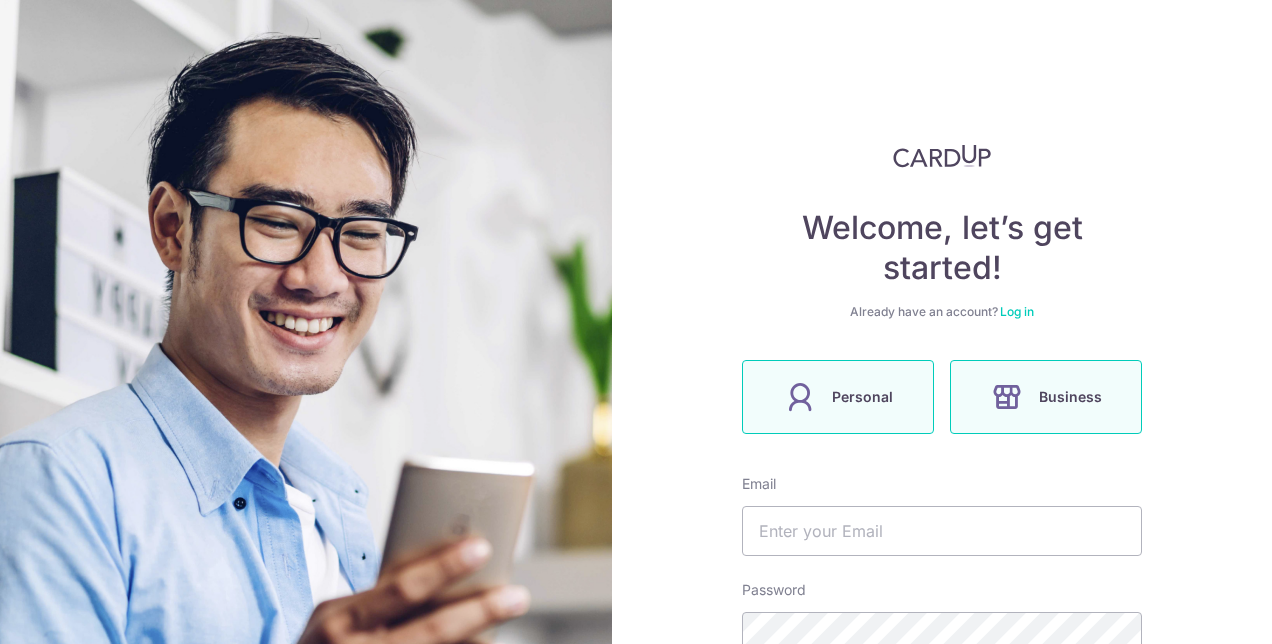 scroll, scrollTop: 0, scrollLeft: 0, axis: both 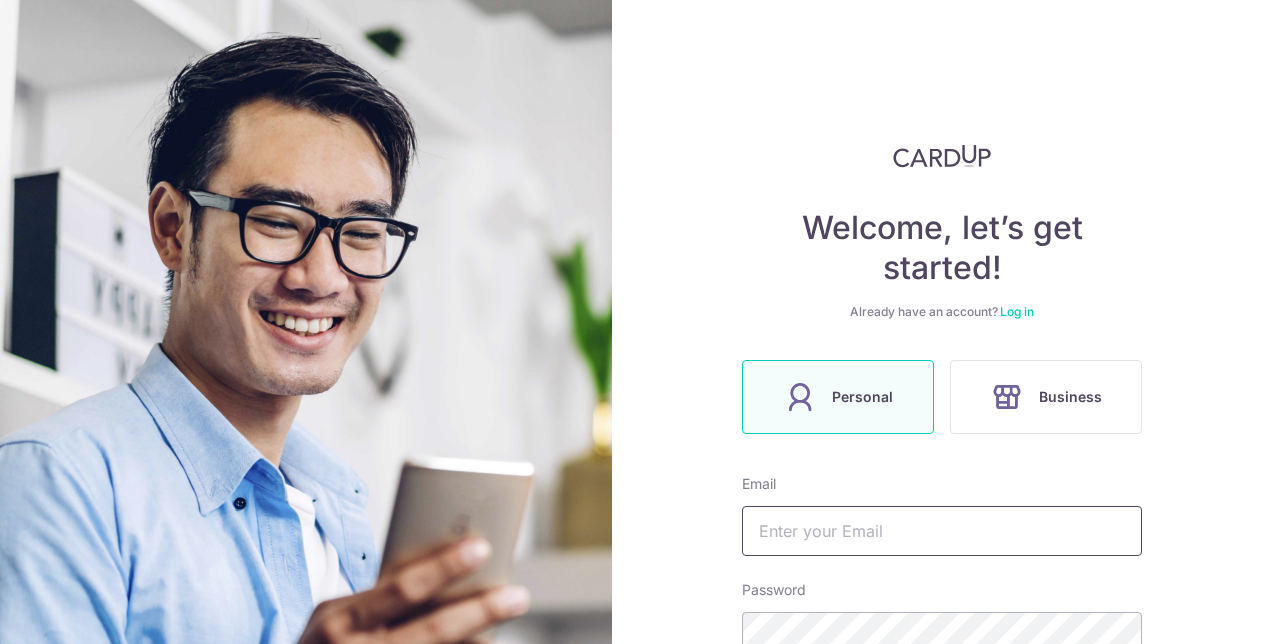 click at bounding box center [942, 531] 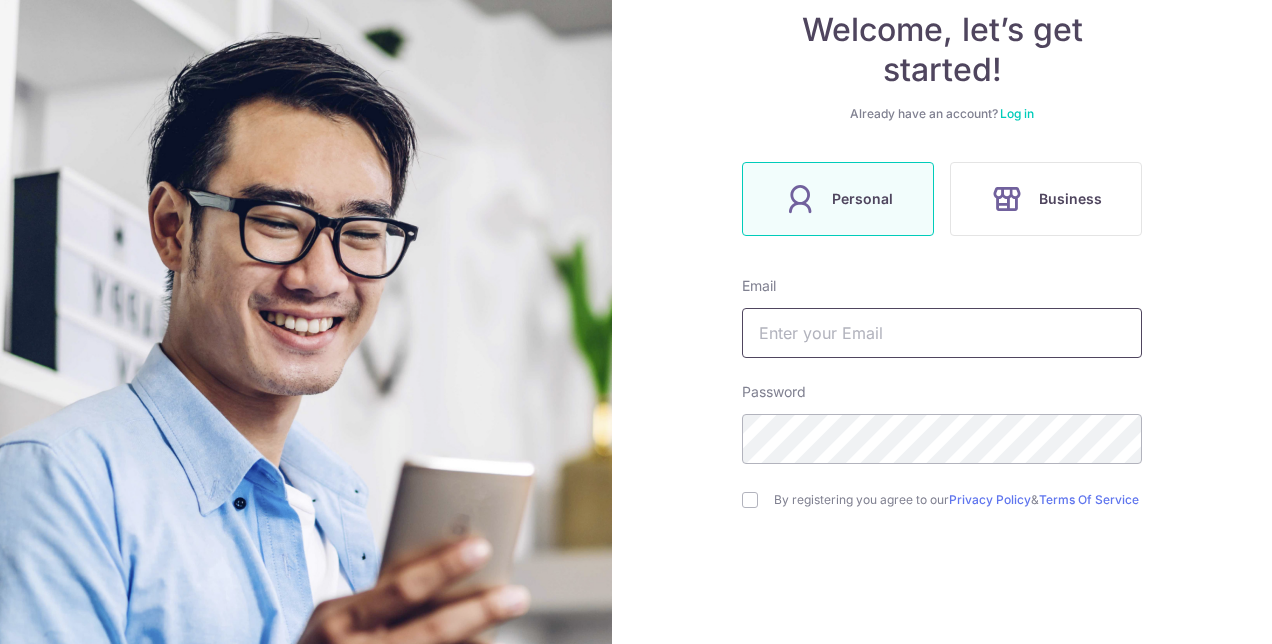 scroll, scrollTop: 200, scrollLeft: 0, axis: vertical 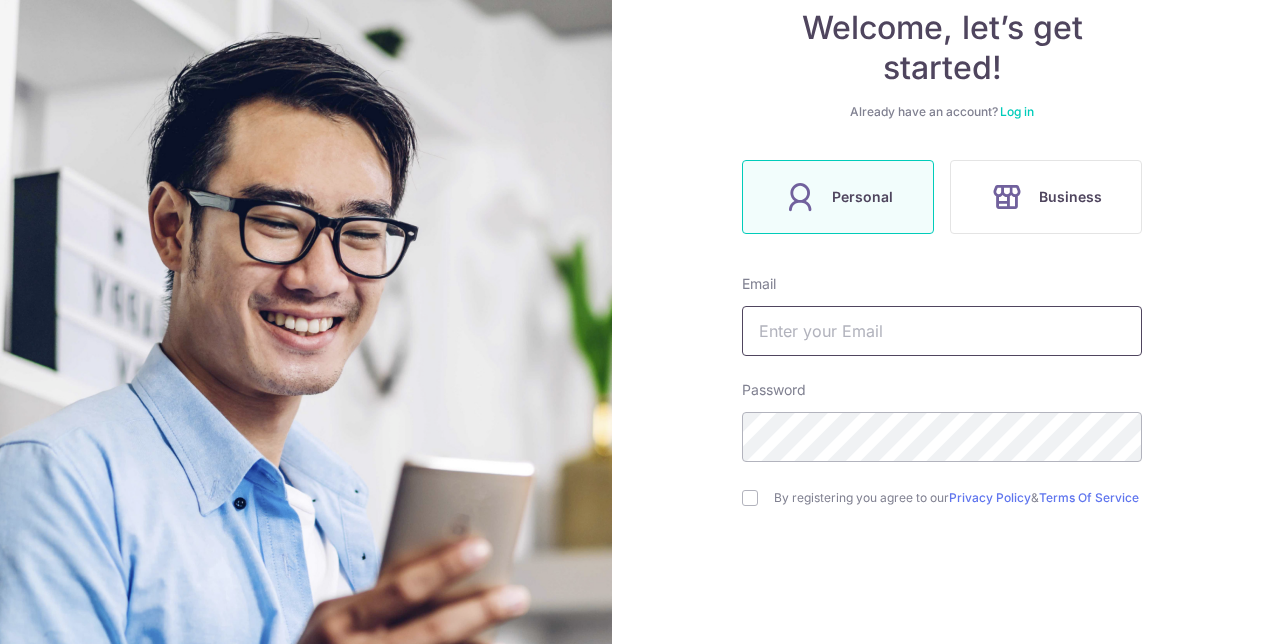 click at bounding box center (942, 331) 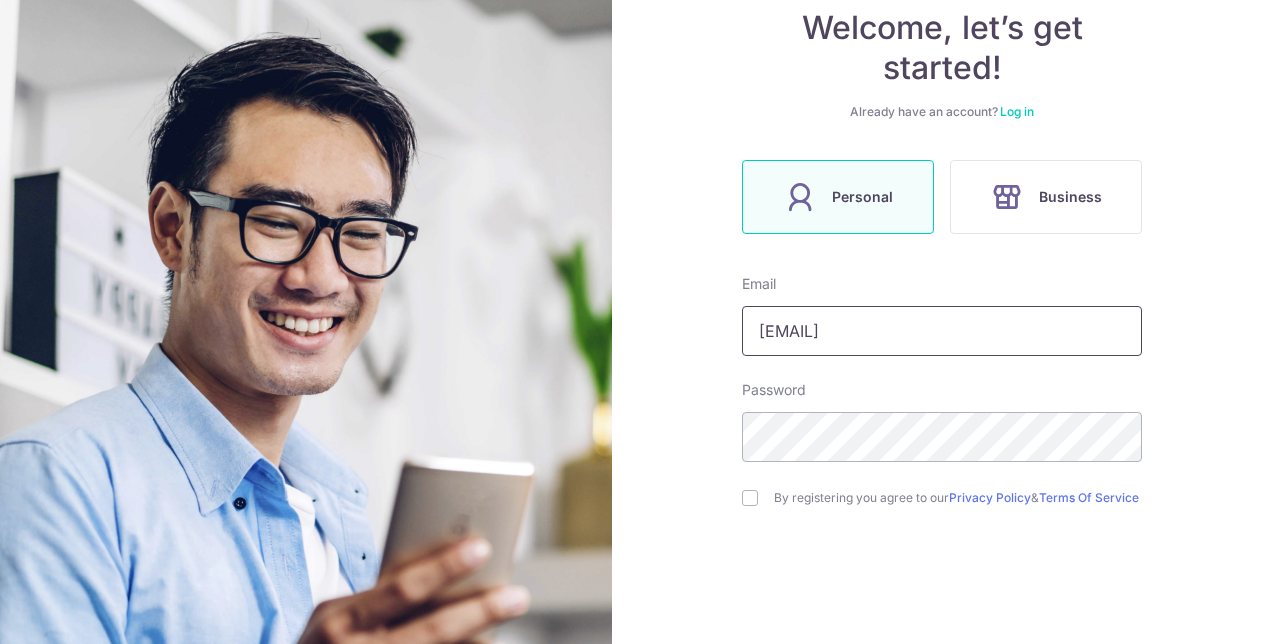 click on "elainetang03" at bounding box center (942, 331) 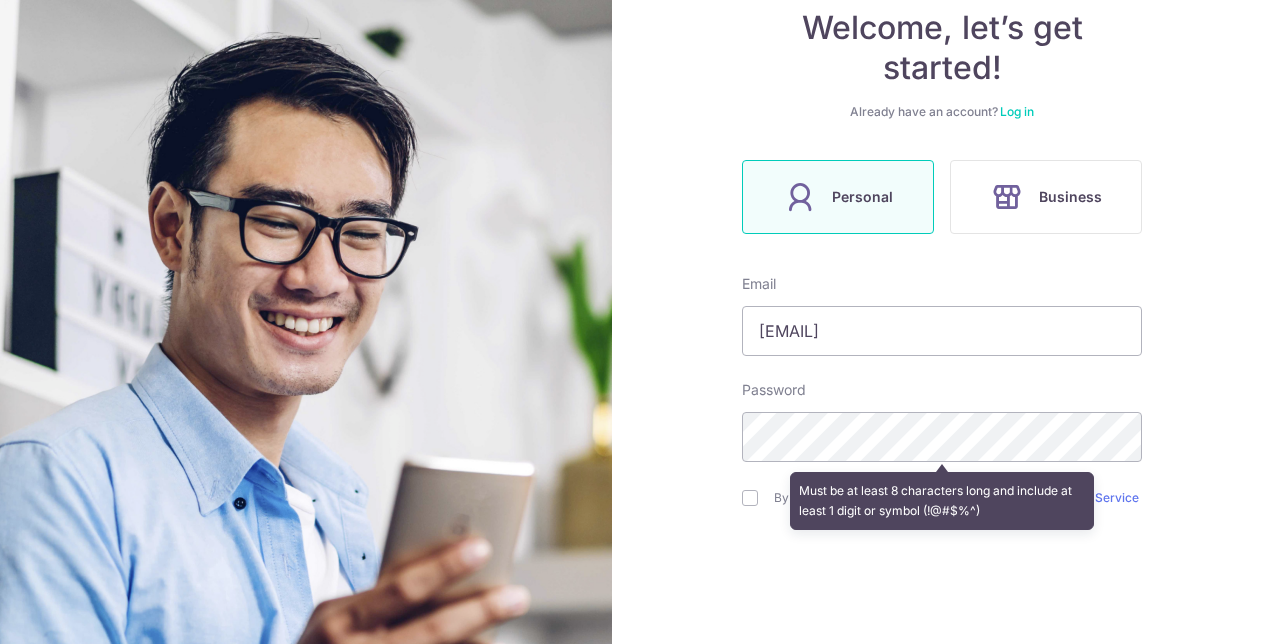 click on "Must be at least 8 characters long and include at least 1 digit or symbol (!@#$%^)" at bounding box center [942, 501] 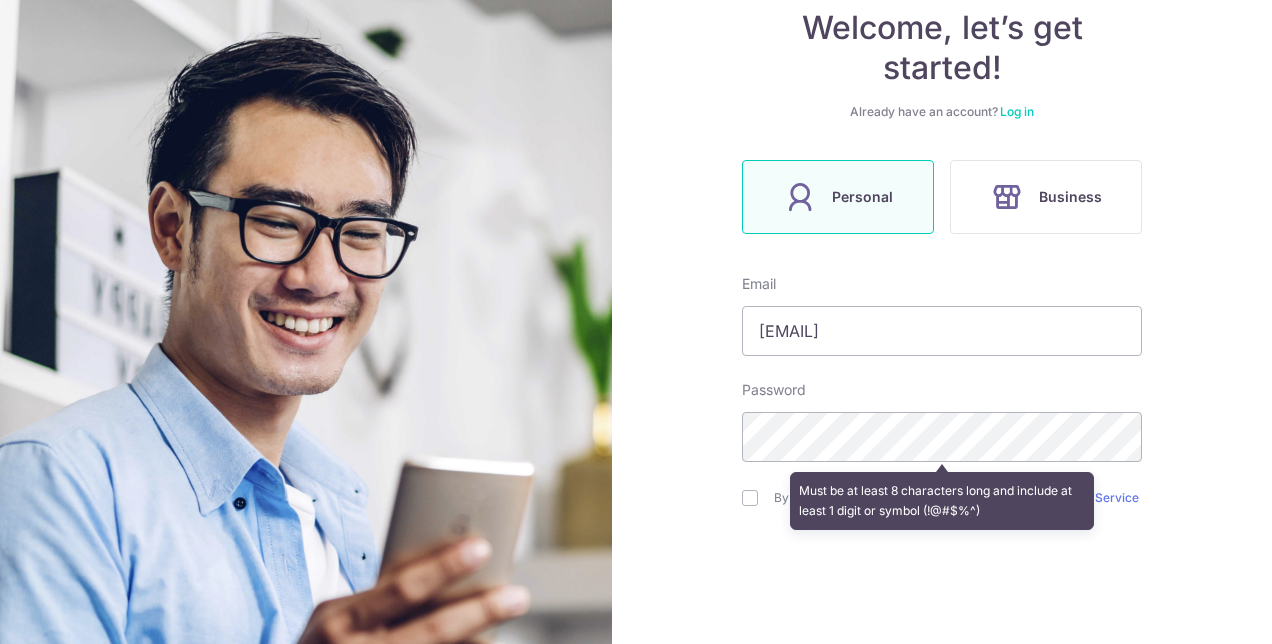 click on "Must be at least 8 characters long and include at least 1 digit or symbol (!@#$%^)" at bounding box center [942, 501] 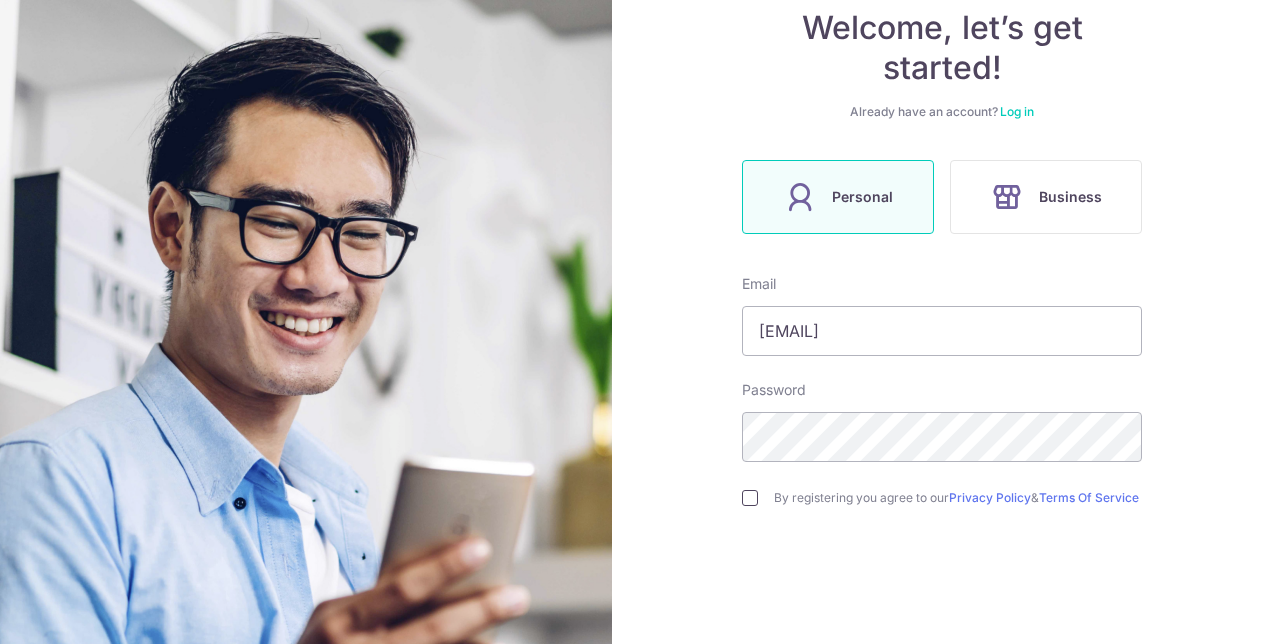 click at bounding box center [750, 498] 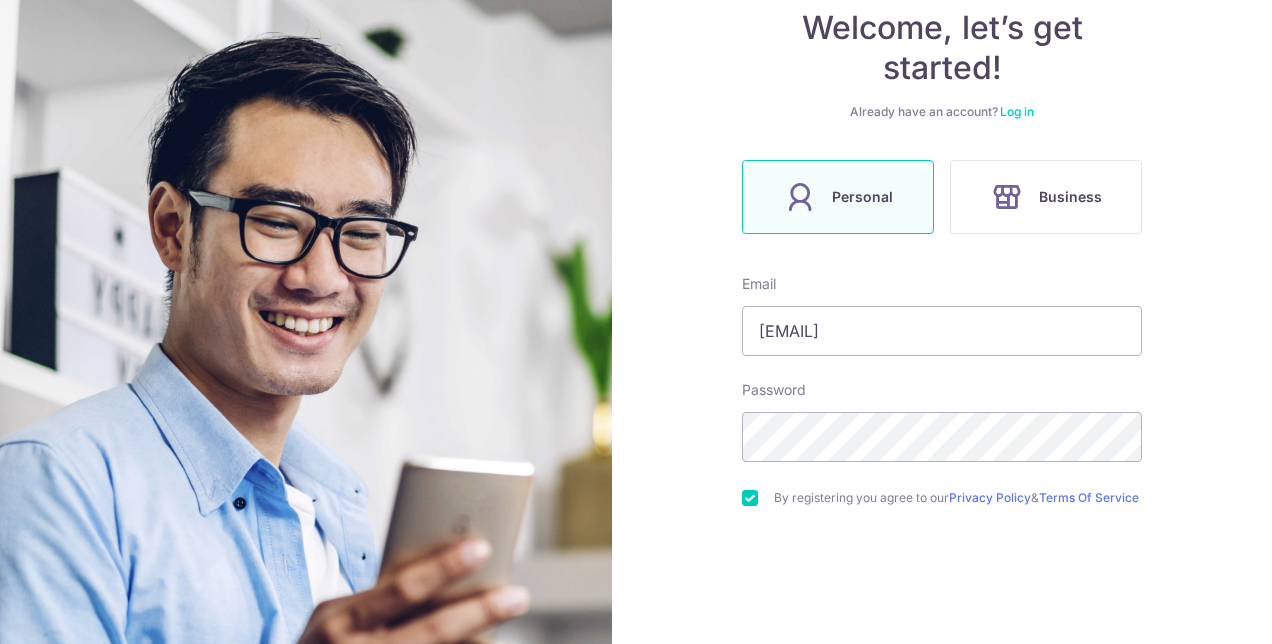 scroll, scrollTop: 292, scrollLeft: 0, axis: vertical 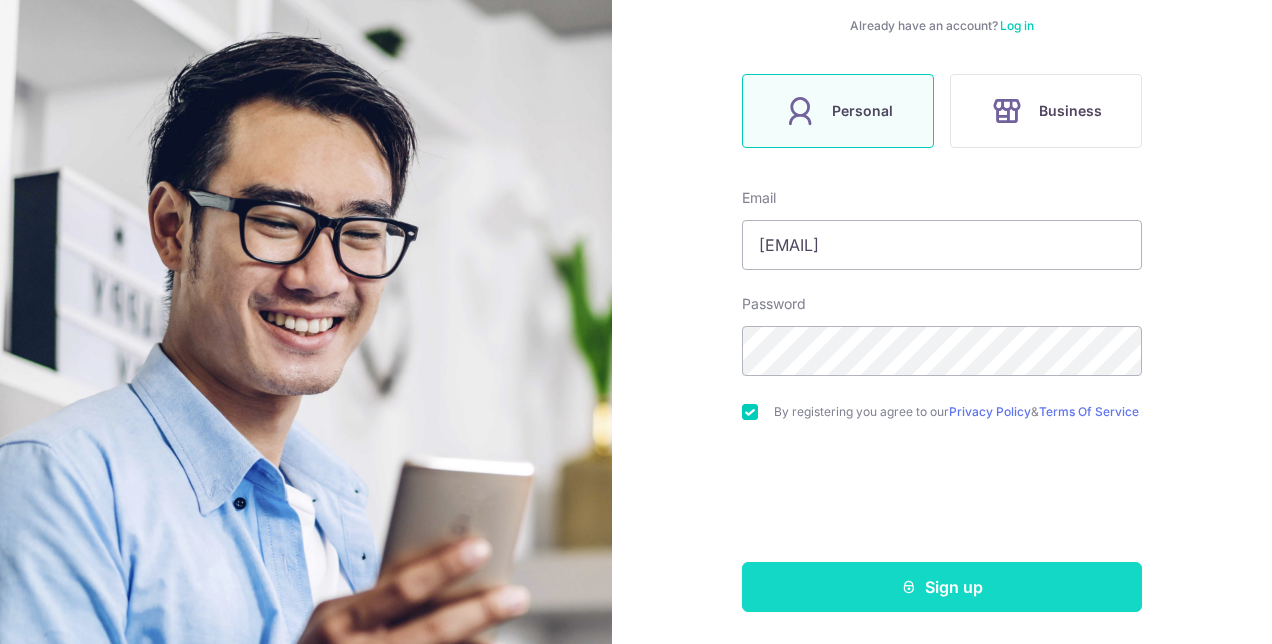 click on "Sign up" at bounding box center (942, 587) 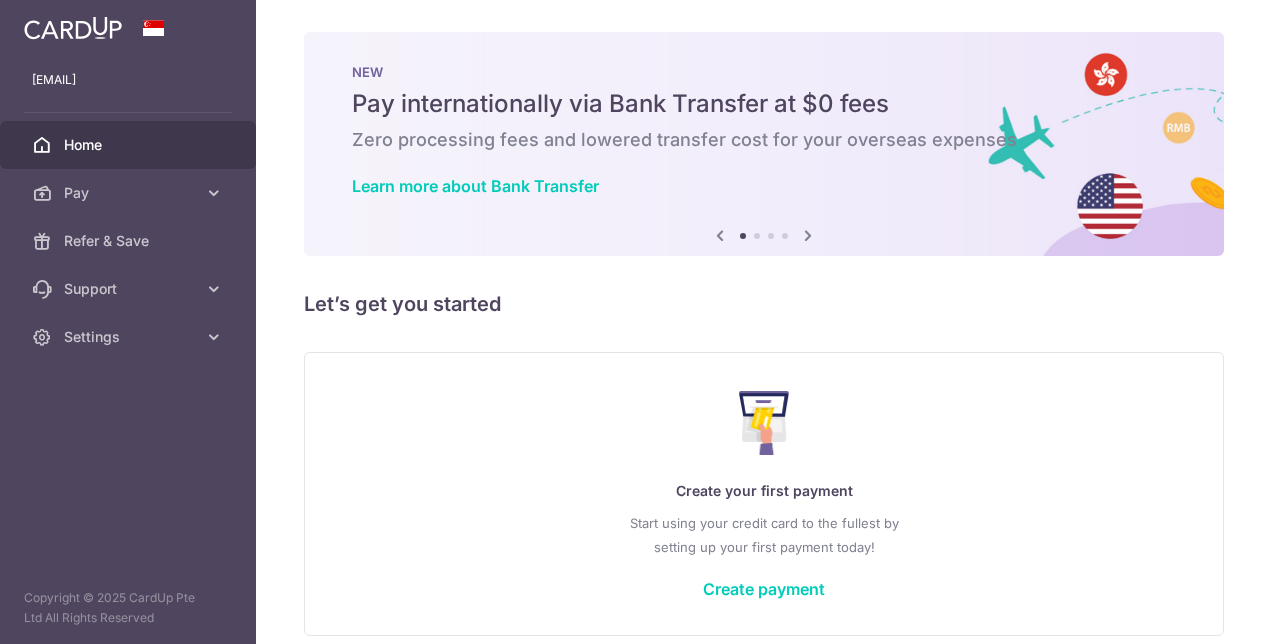 scroll, scrollTop: 0, scrollLeft: 0, axis: both 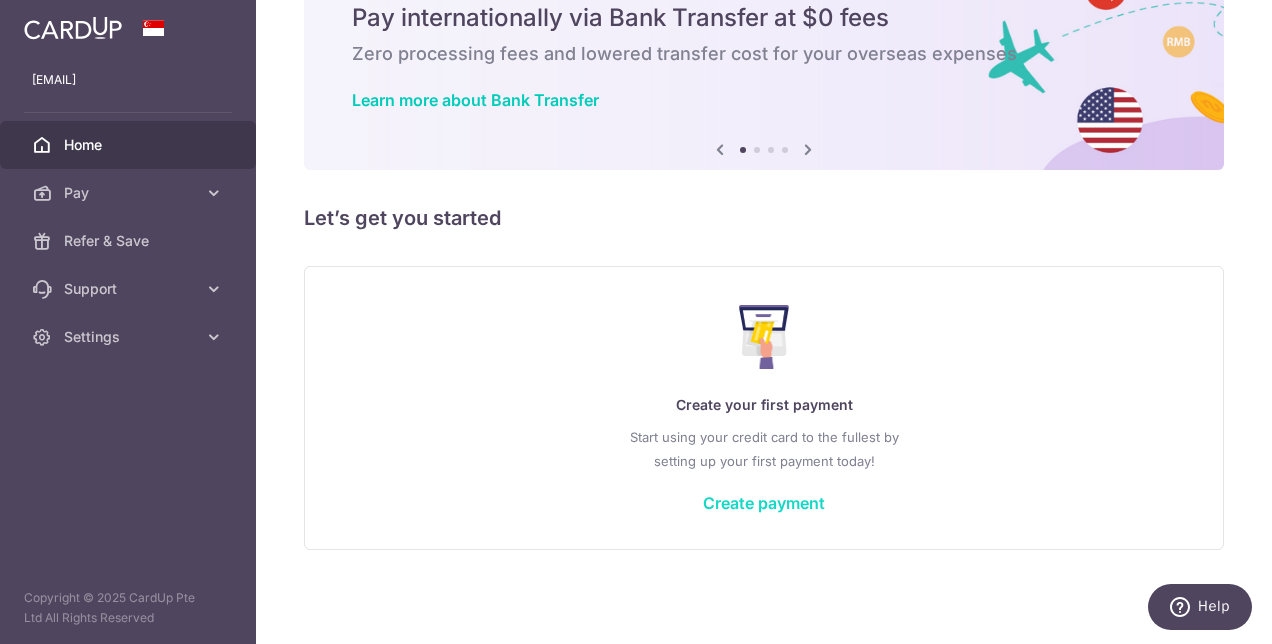 click on "Create payment" at bounding box center [764, 503] 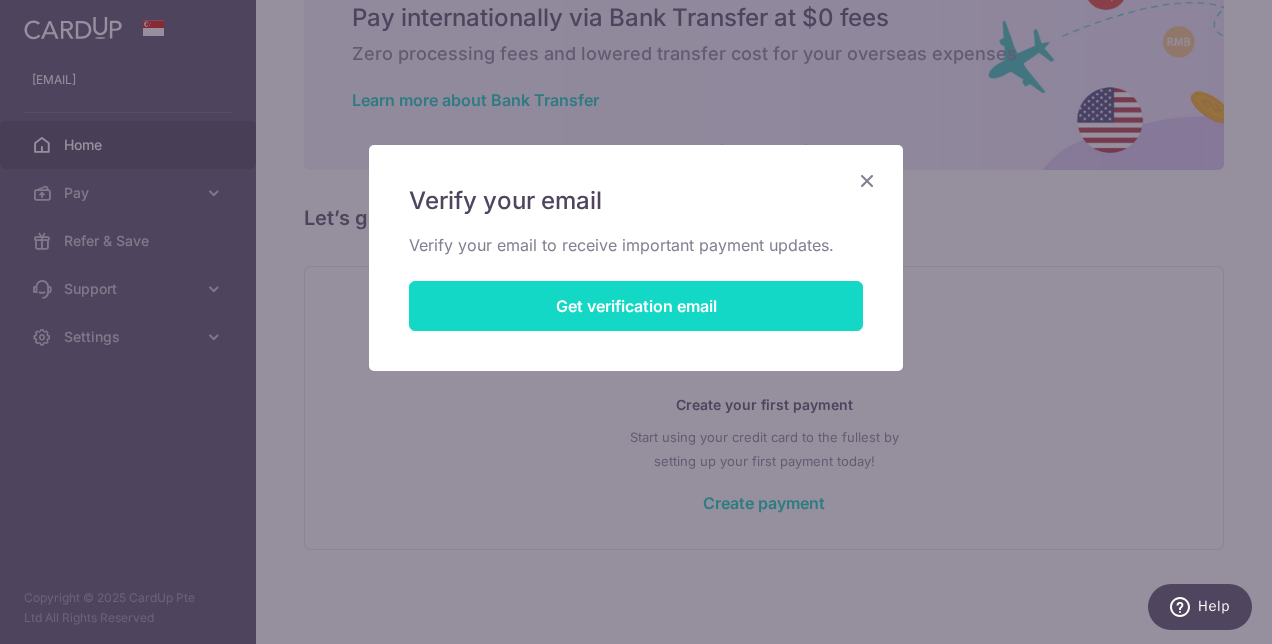 click on "Get verification email" at bounding box center (636, 306) 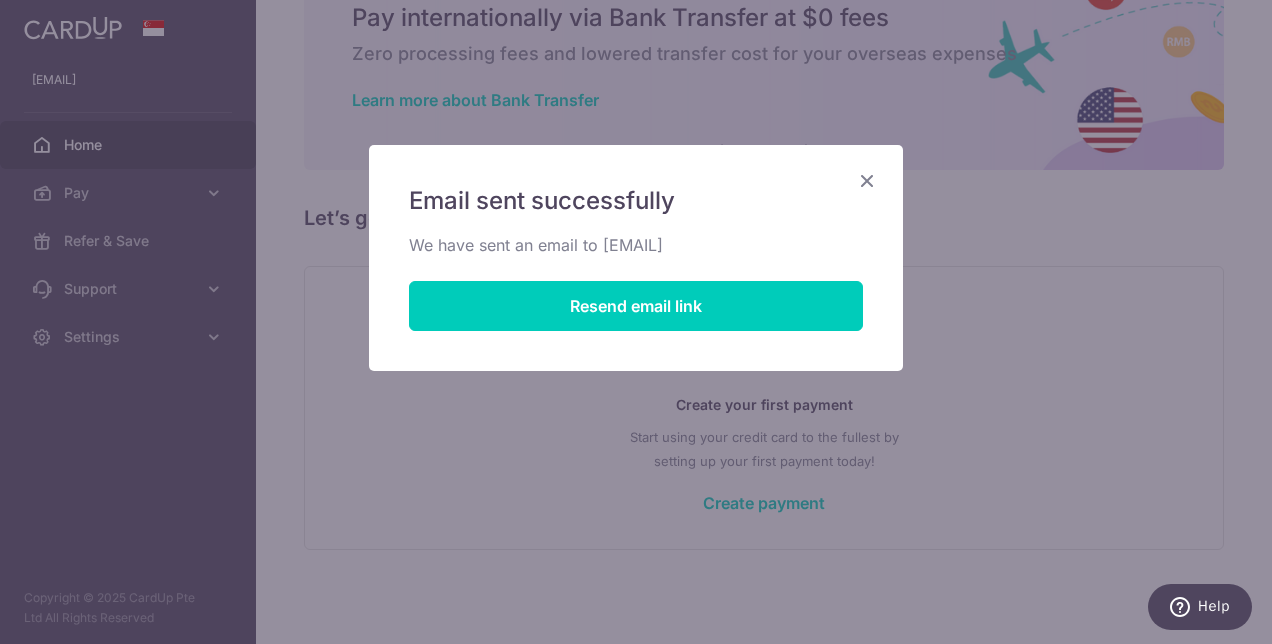 click at bounding box center (867, 180) 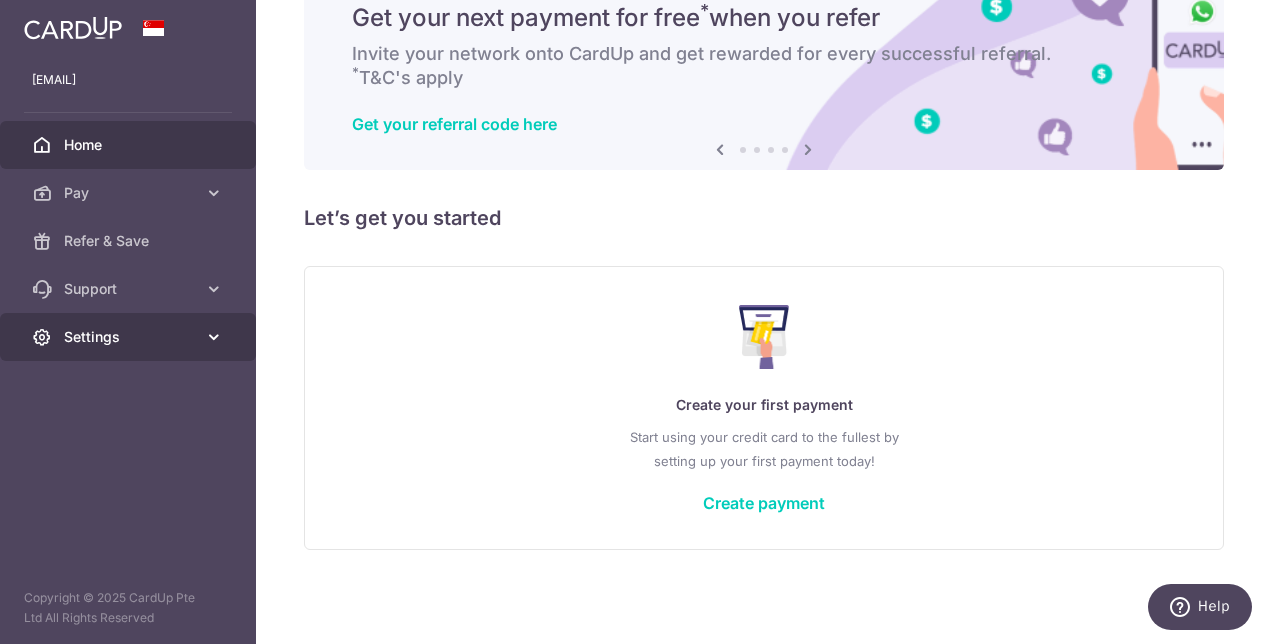 click on "Settings" at bounding box center (130, 337) 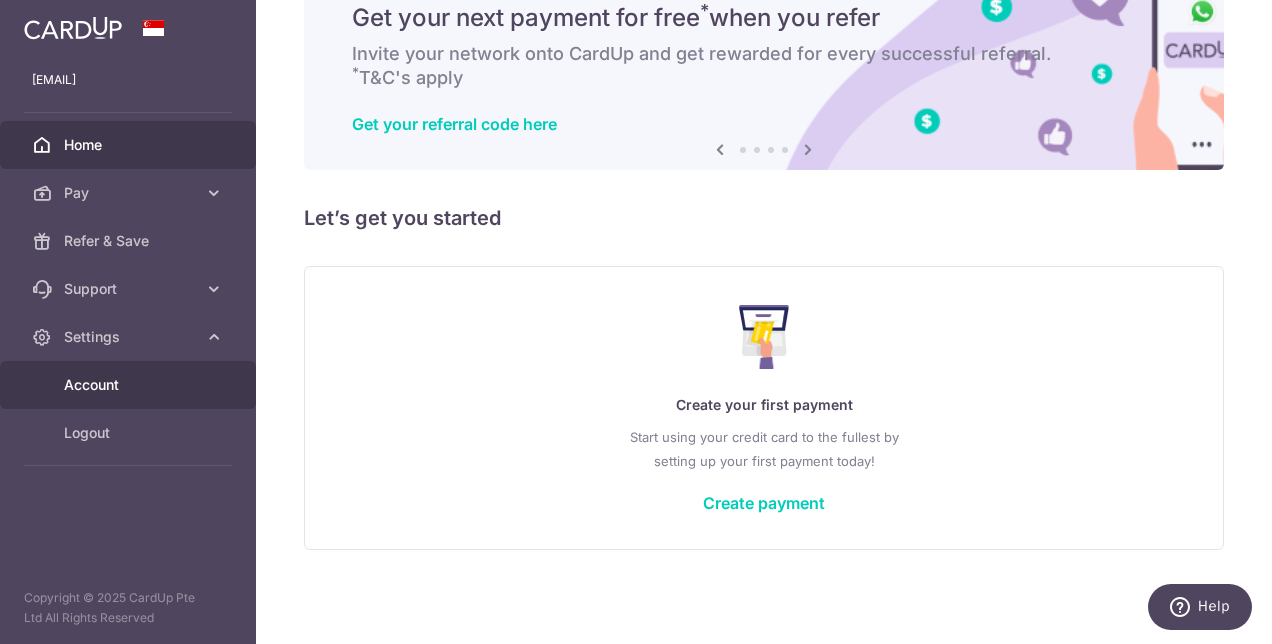 click on "Account" at bounding box center (130, 385) 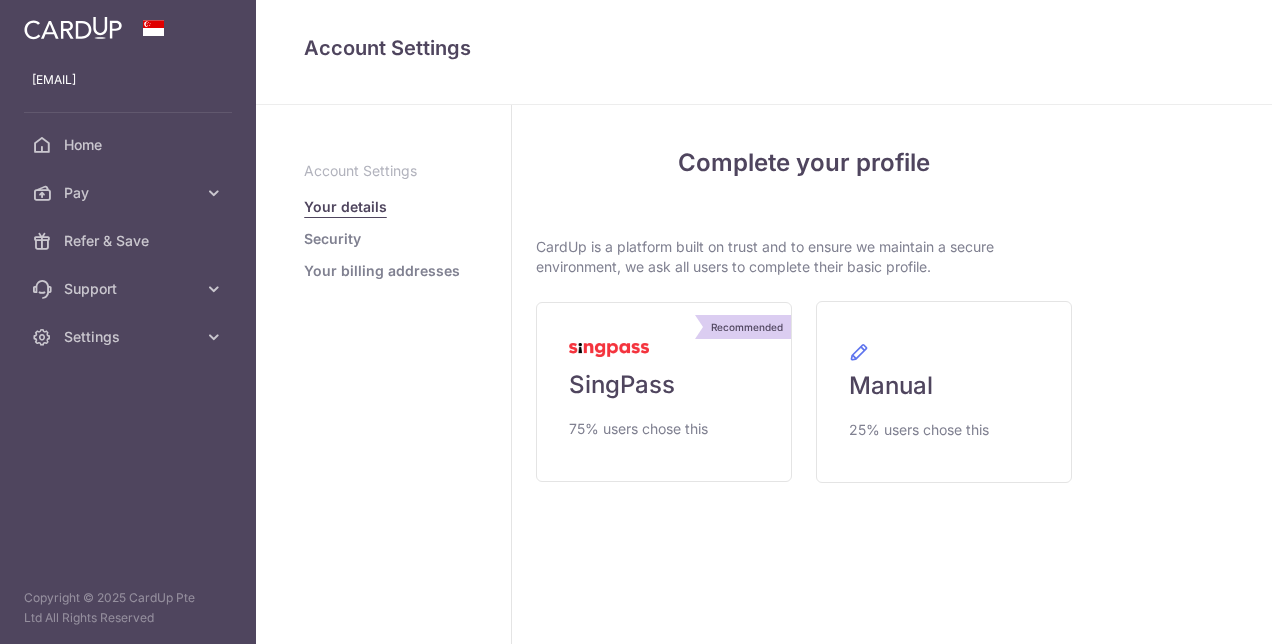 scroll, scrollTop: 0, scrollLeft: 0, axis: both 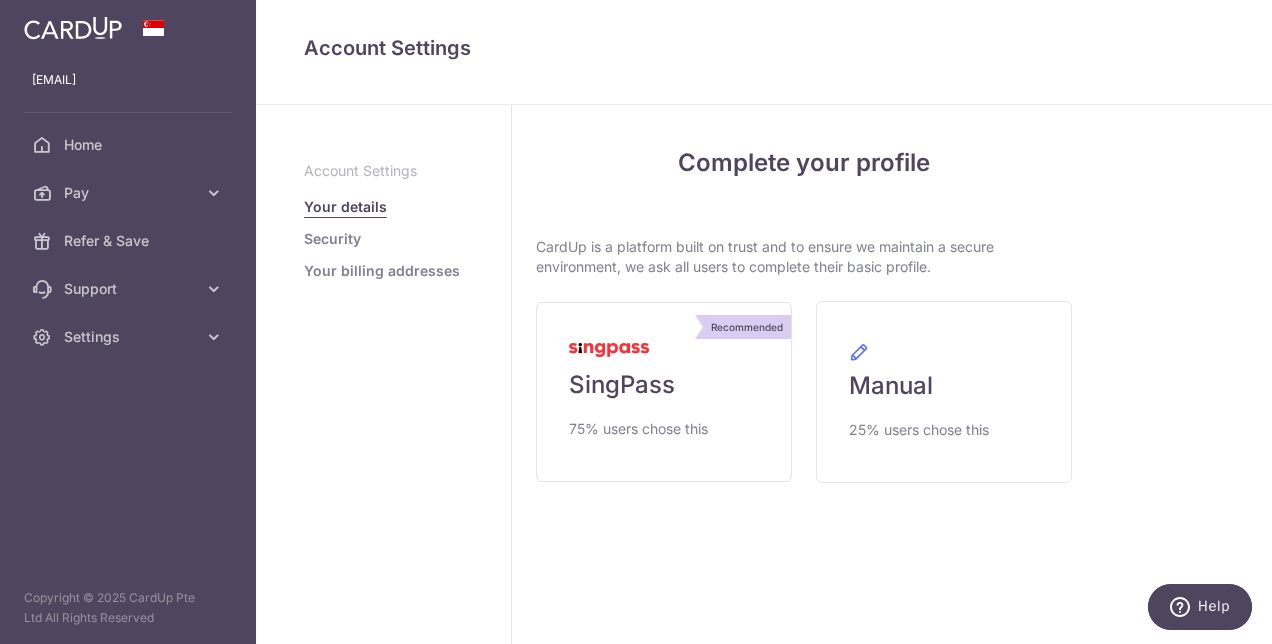 click on "Account Settings Your details Security Your billing addresses" at bounding box center (384, 374) 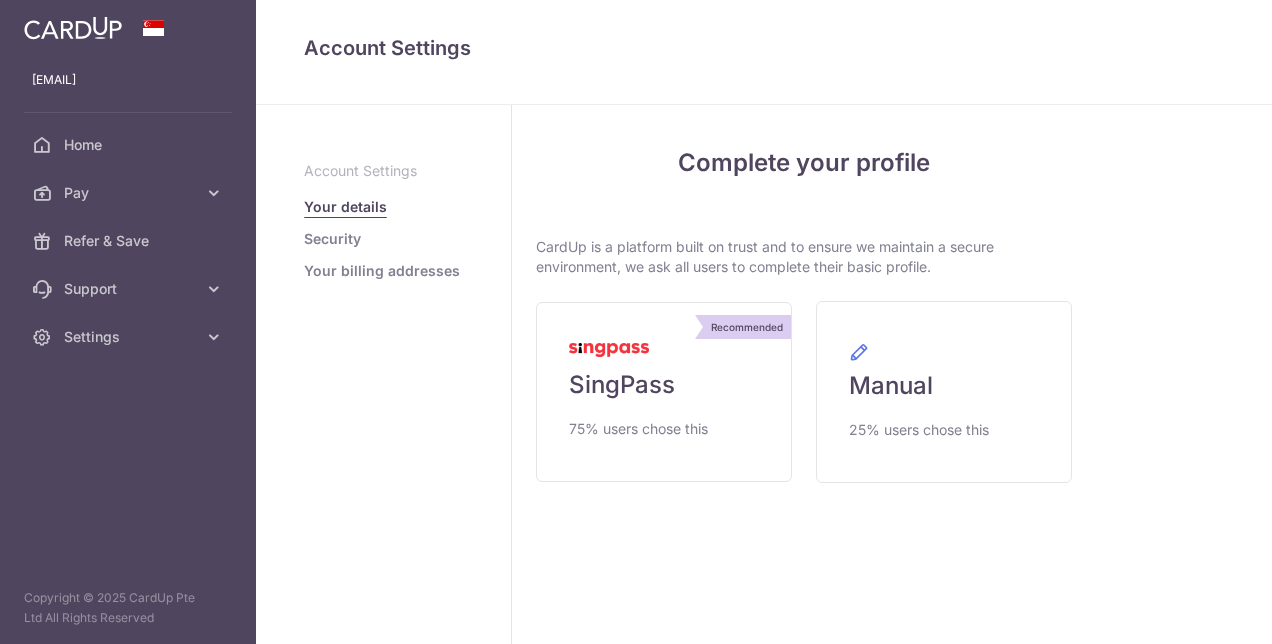 click on "Security" at bounding box center (332, 239) 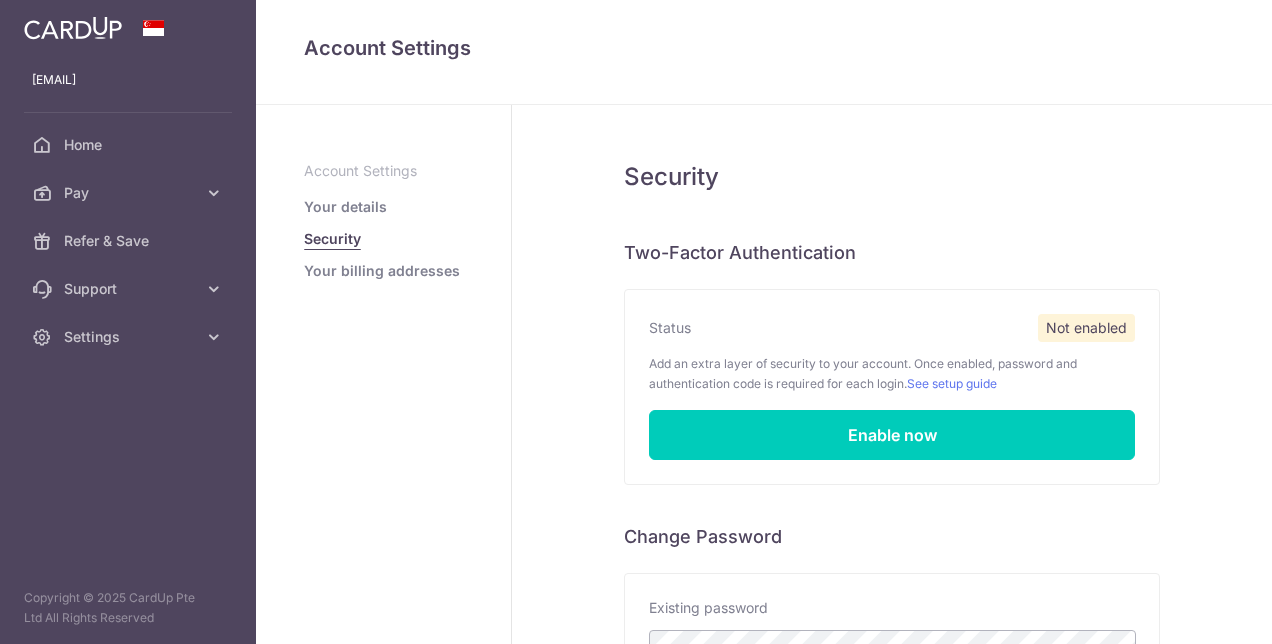 scroll, scrollTop: 0, scrollLeft: 0, axis: both 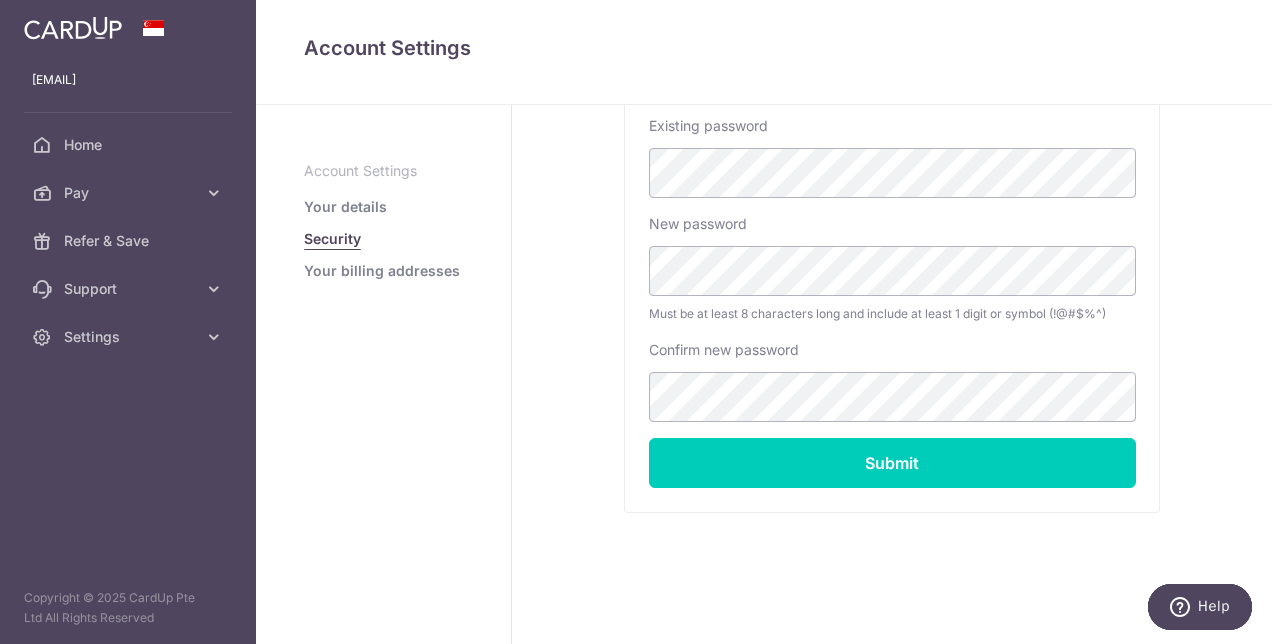 click on "Your billing addresses" at bounding box center [382, 271] 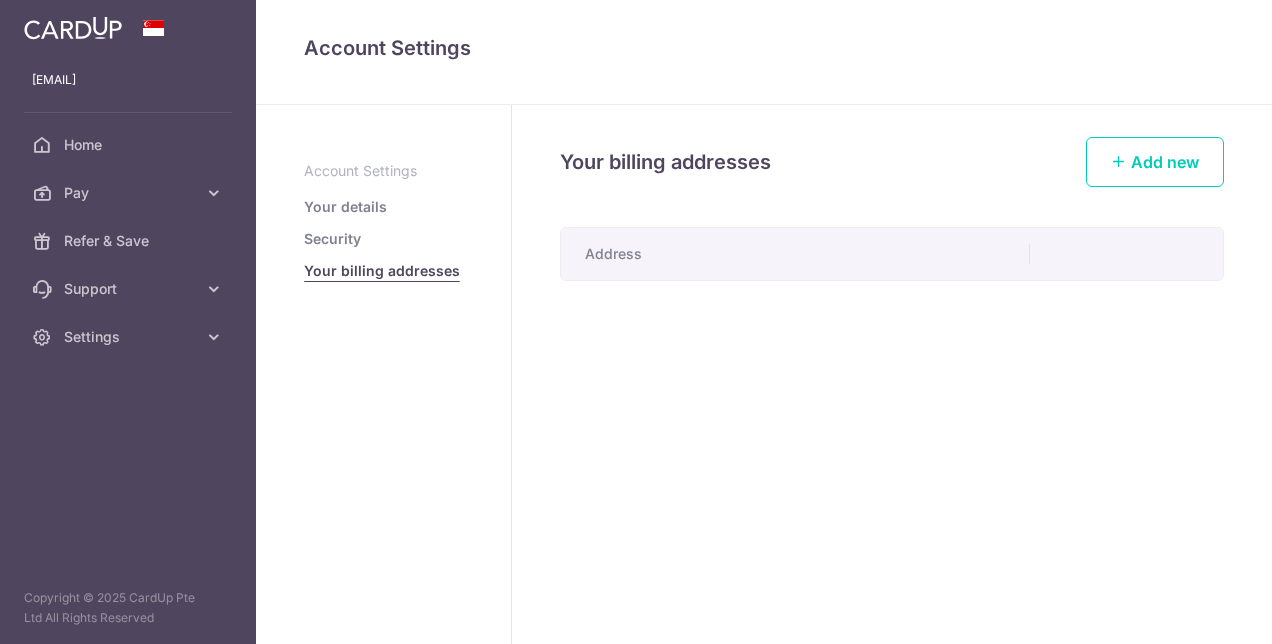 scroll, scrollTop: 0, scrollLeft: 0, axis: both 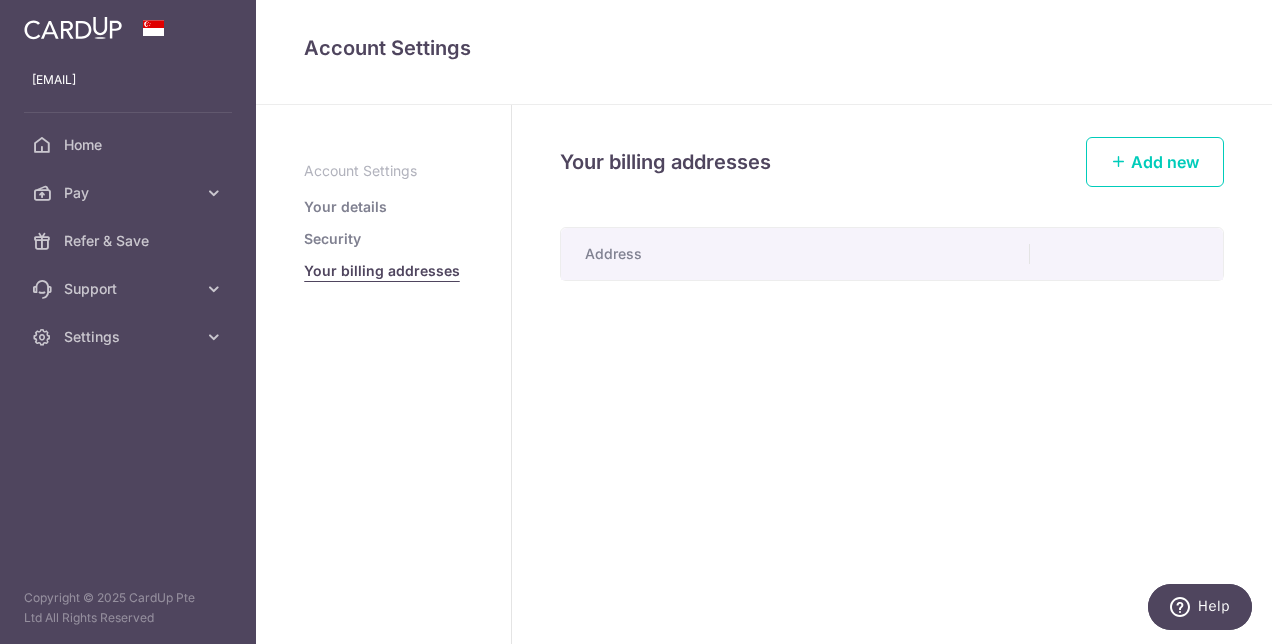 click on "Account Settings Your details Security Your billing addresses" at bounding box center (384, 374) 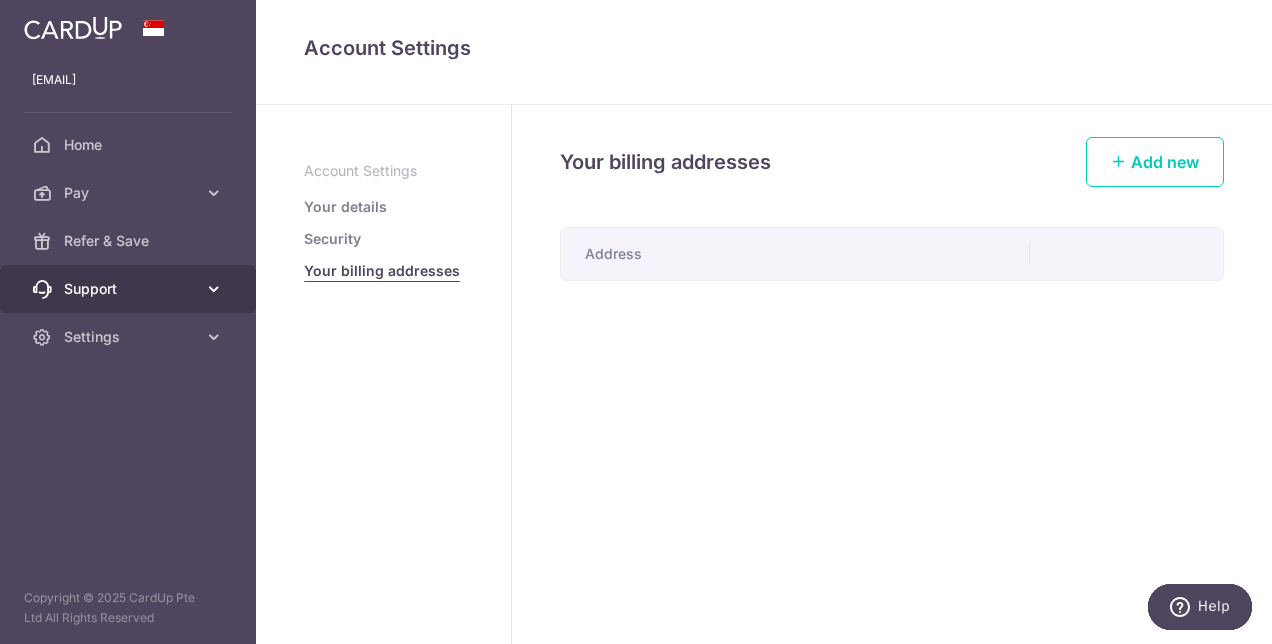 click at bounding box center (214, 289) 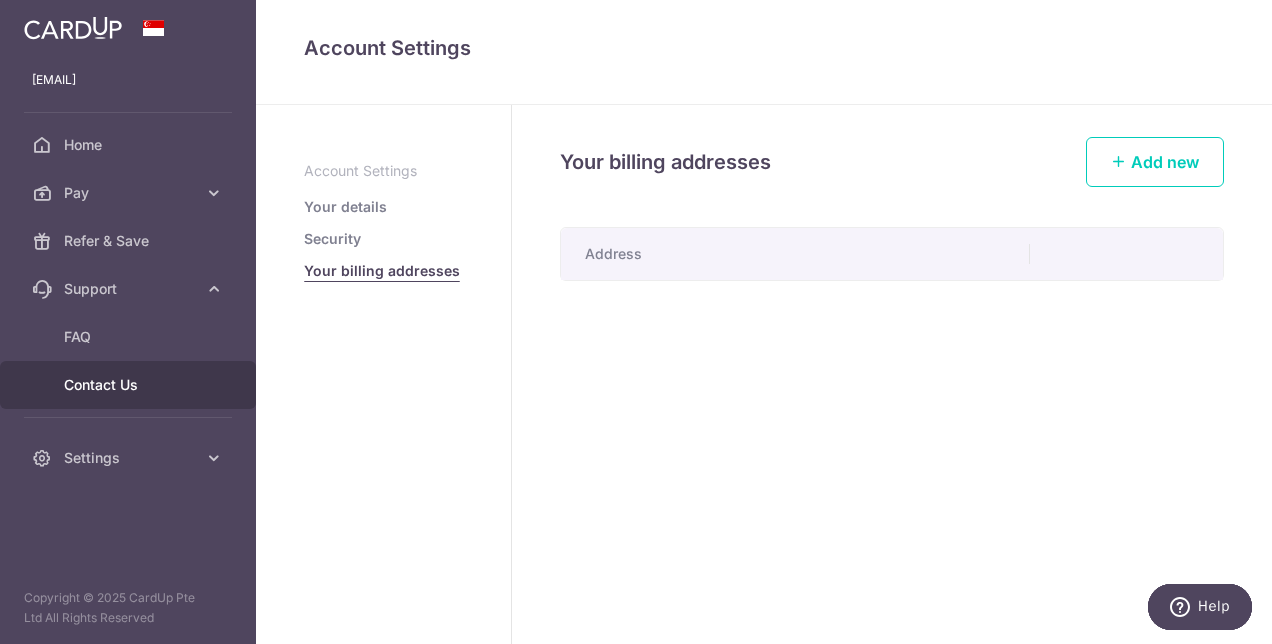 click on "Contact Us" at bounding box center [130, 385] 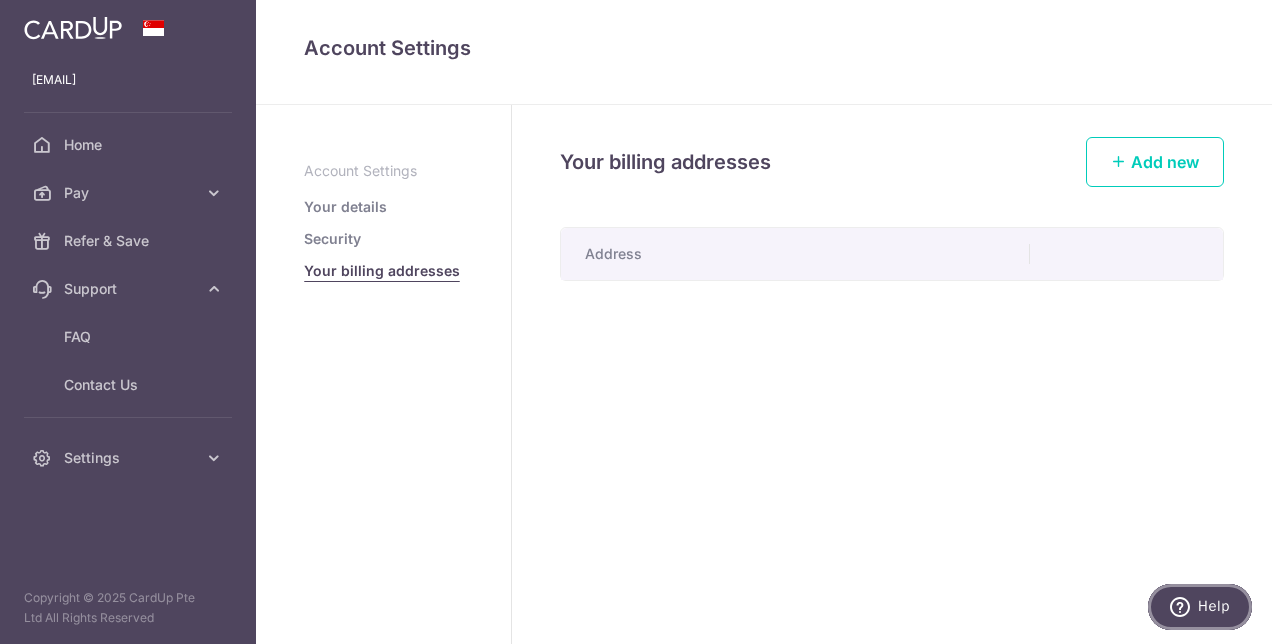 click on "Help" at bounding box center (1214, 606) 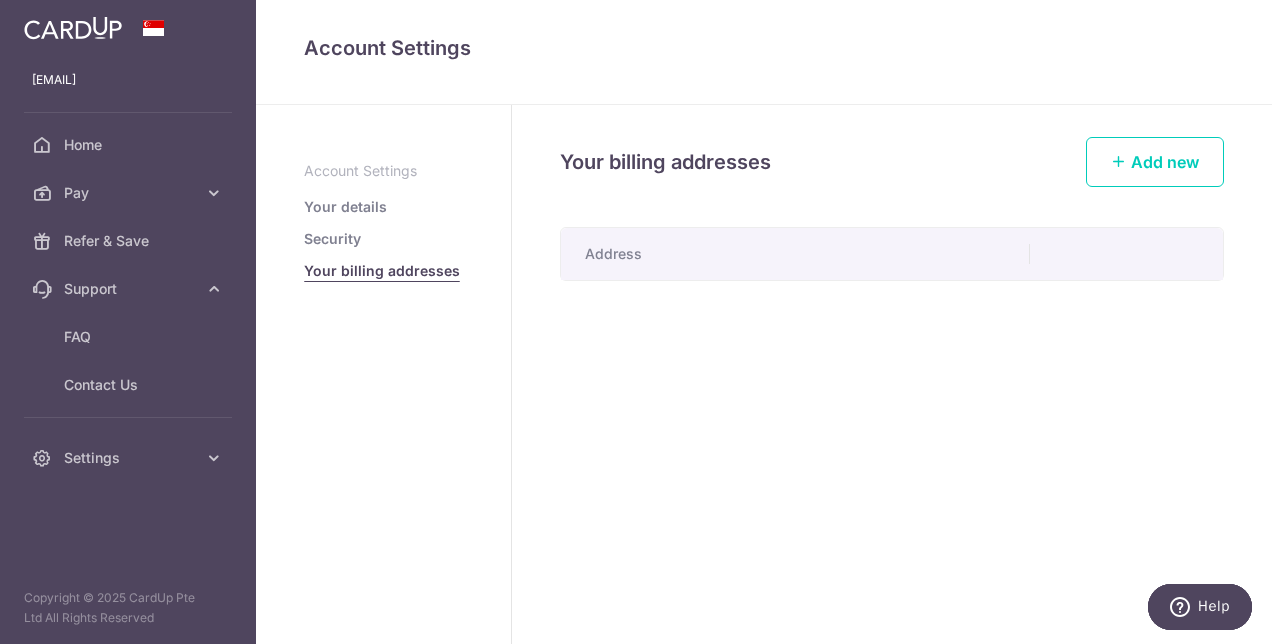 scroll, scrollTop: 0, scrollLeft: 0, axis: both 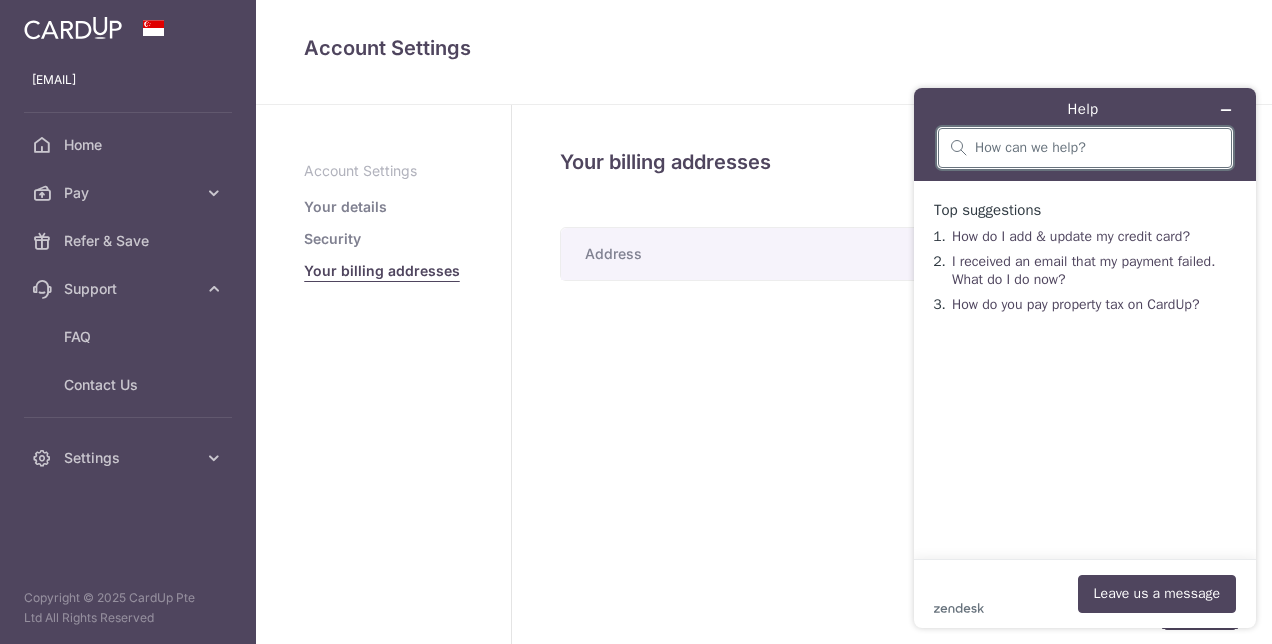 click at bounding box center [1097, 148] 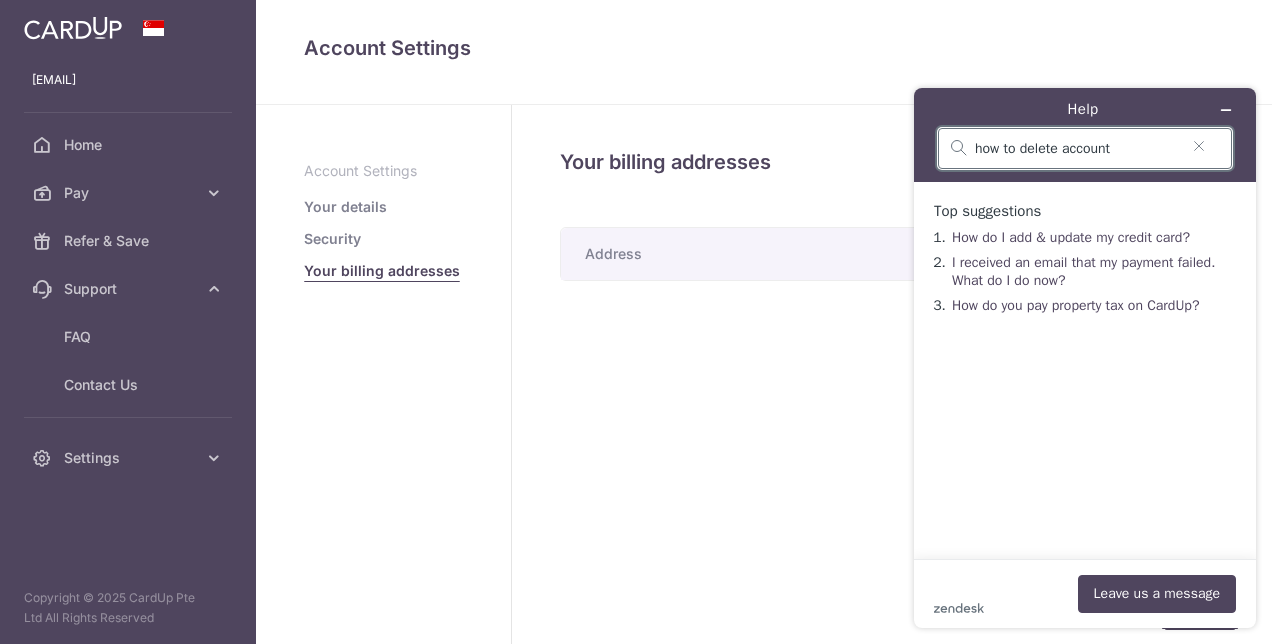 type on "how to delete account" 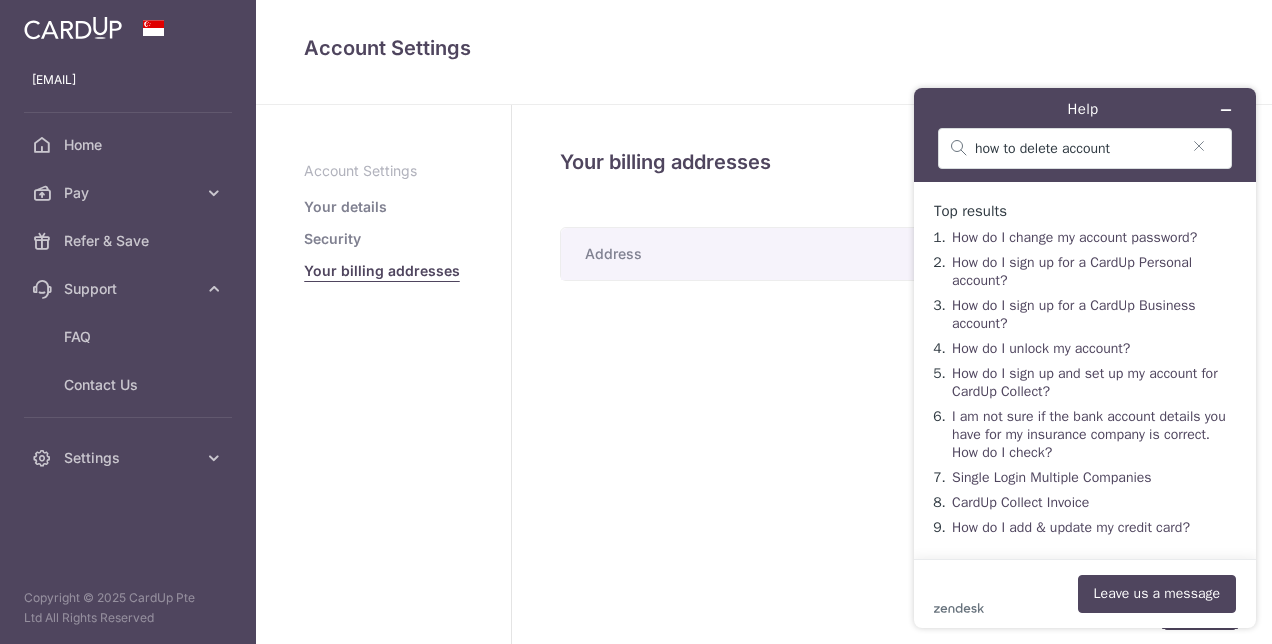 scroll, scrollTop: 6, scrollLeft: 0, axis: vertical 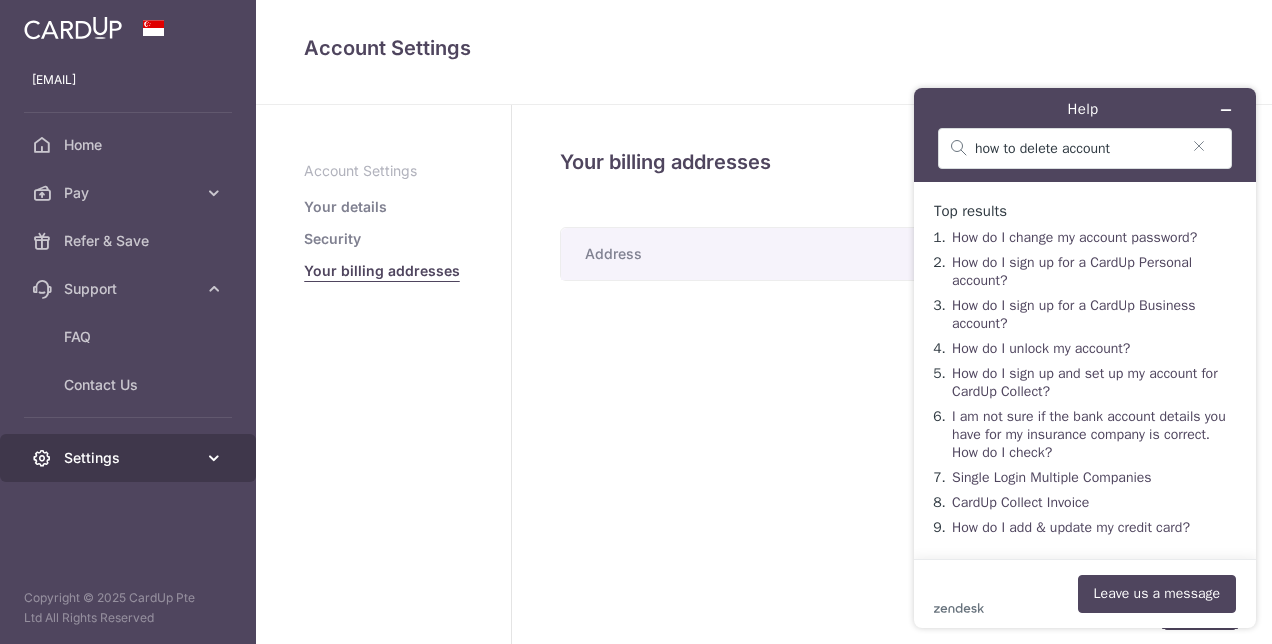 click on "Settings" at bounding box center [128, 458] 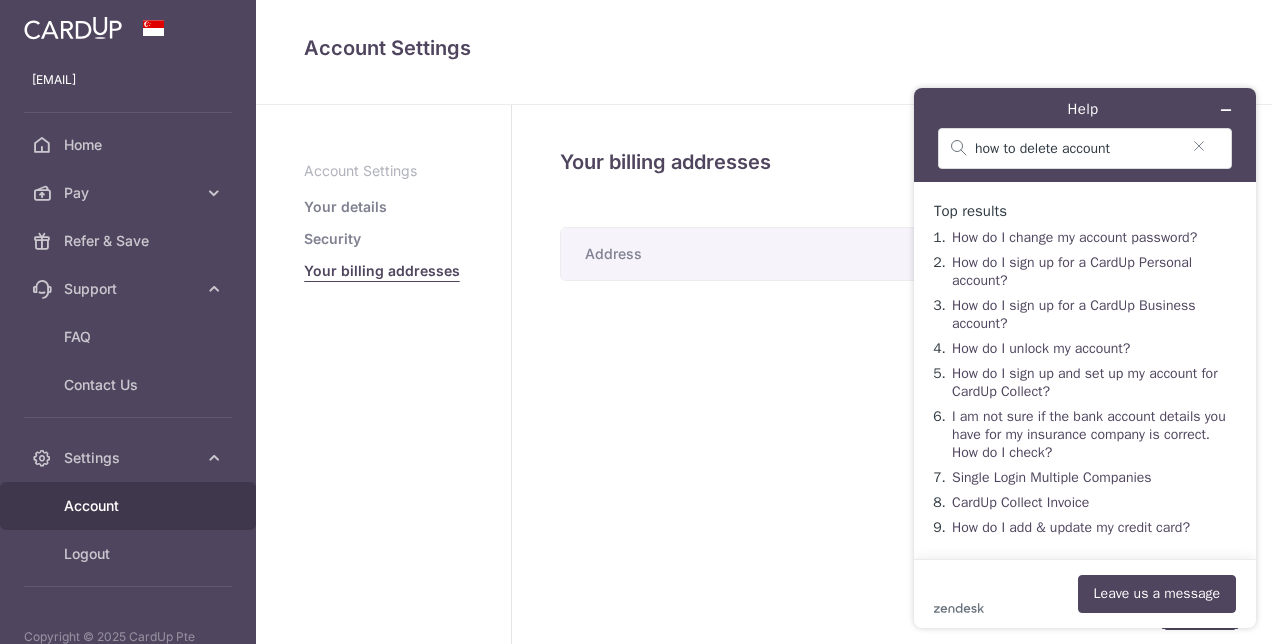 click on "Your details" at bounding box center (345, 207) 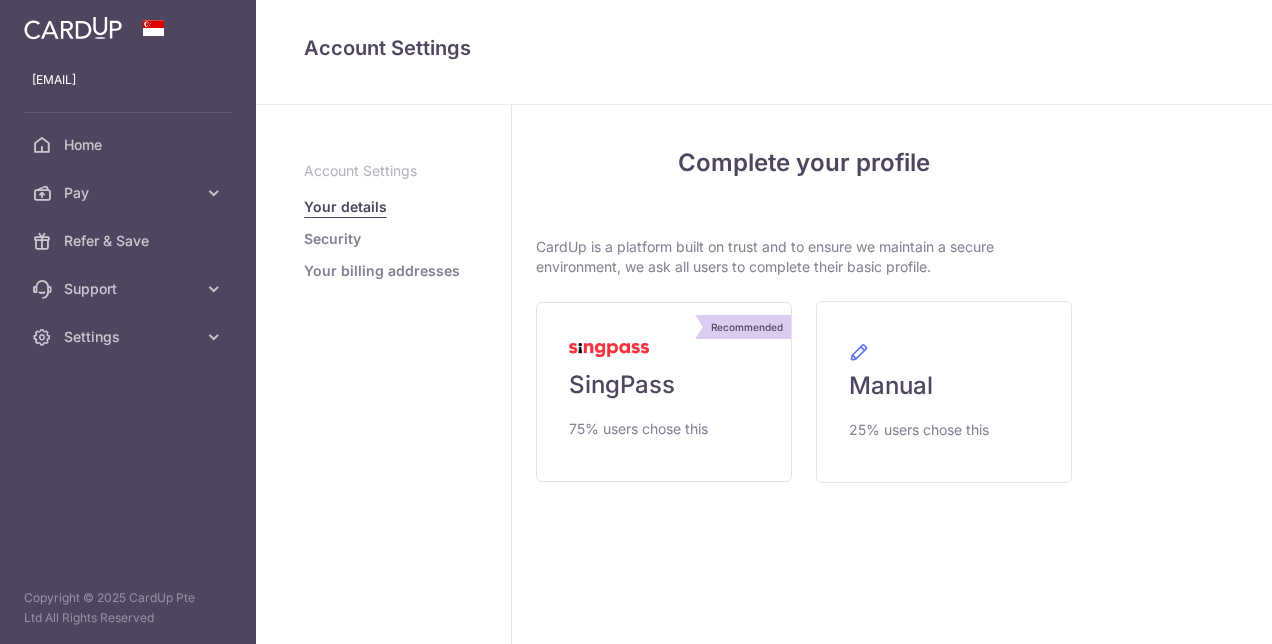 scroll, scrollTop: 0, scrollLeft: 0, axis: both 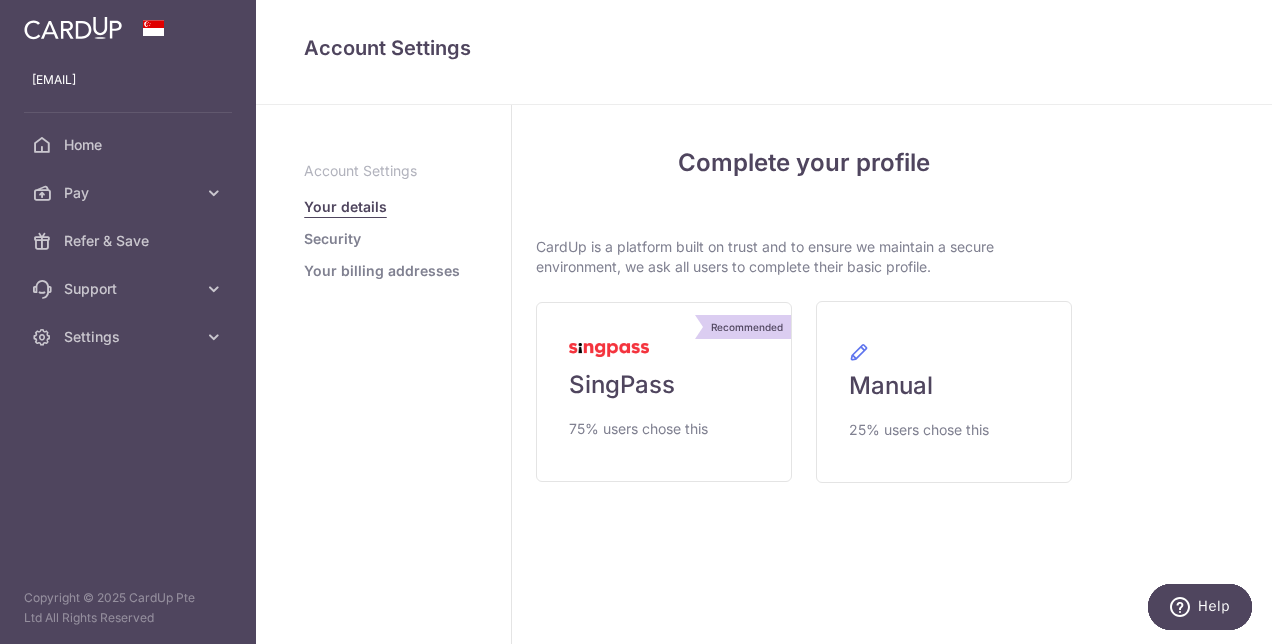click on "My Details
Please provide your full name as per your NRIC/ FIN for verification purposes. We will use this to verify your future invoices.
First name
Last name
Please confirm your first and last name for us to address you correctly
[COUNTRY]" at bounding box center [1184, 374] 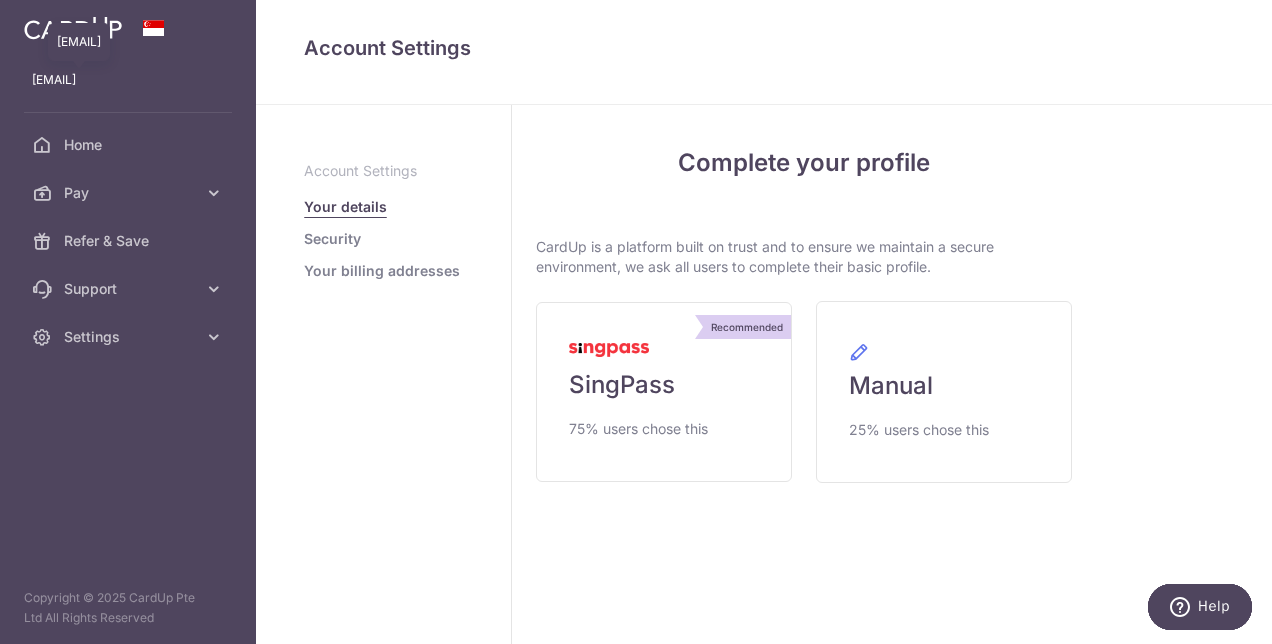 click on "[EMAIL]" at bounding box center (128, 80) 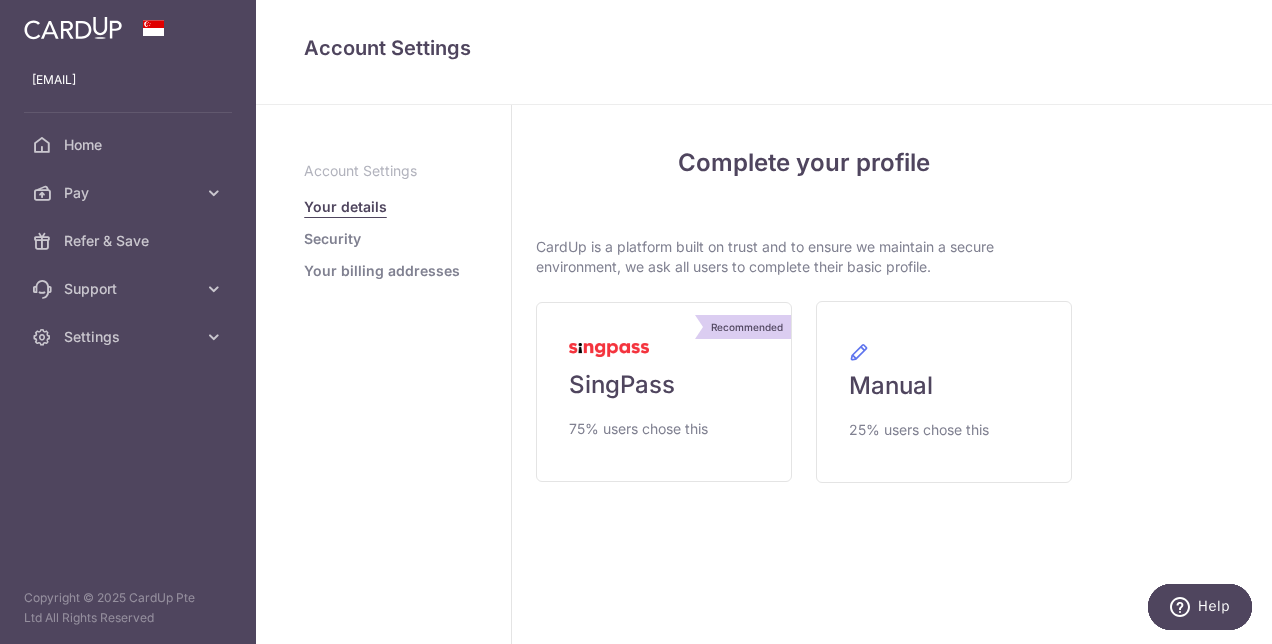 click at bounding box center (73, 28) 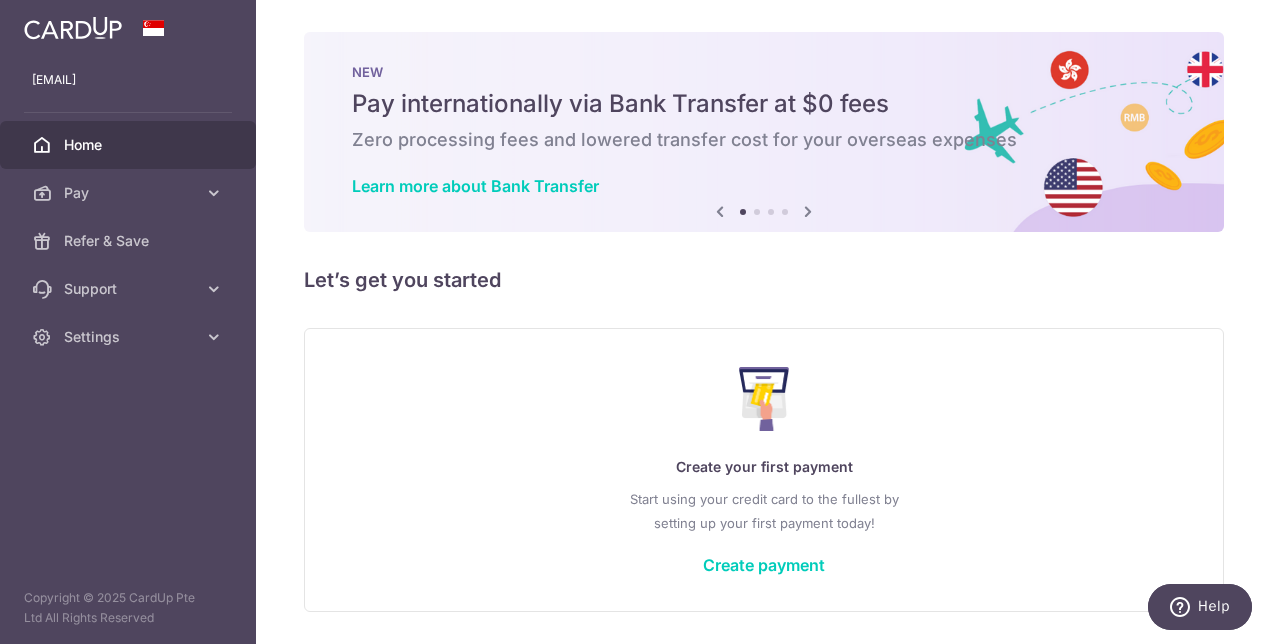scroll, scrollTop: 0, scrollLeft: 0, axis: both 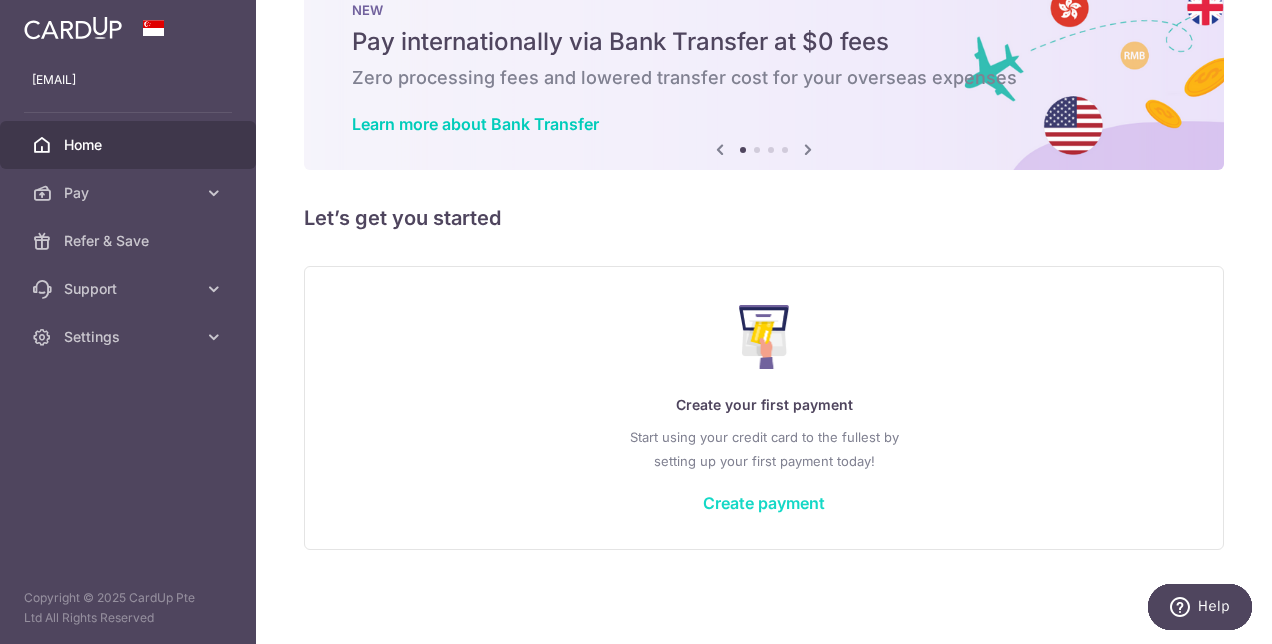 click on "Create payment" at bounding box center [764, 503] 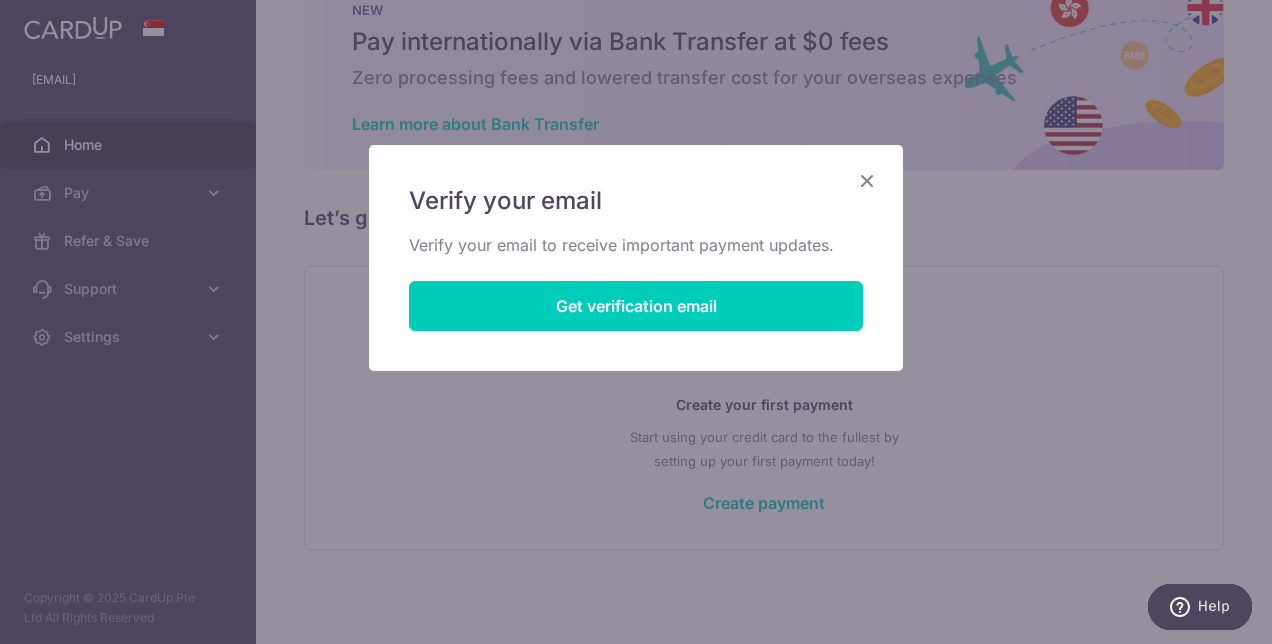 click at bounding box center (867, 180) 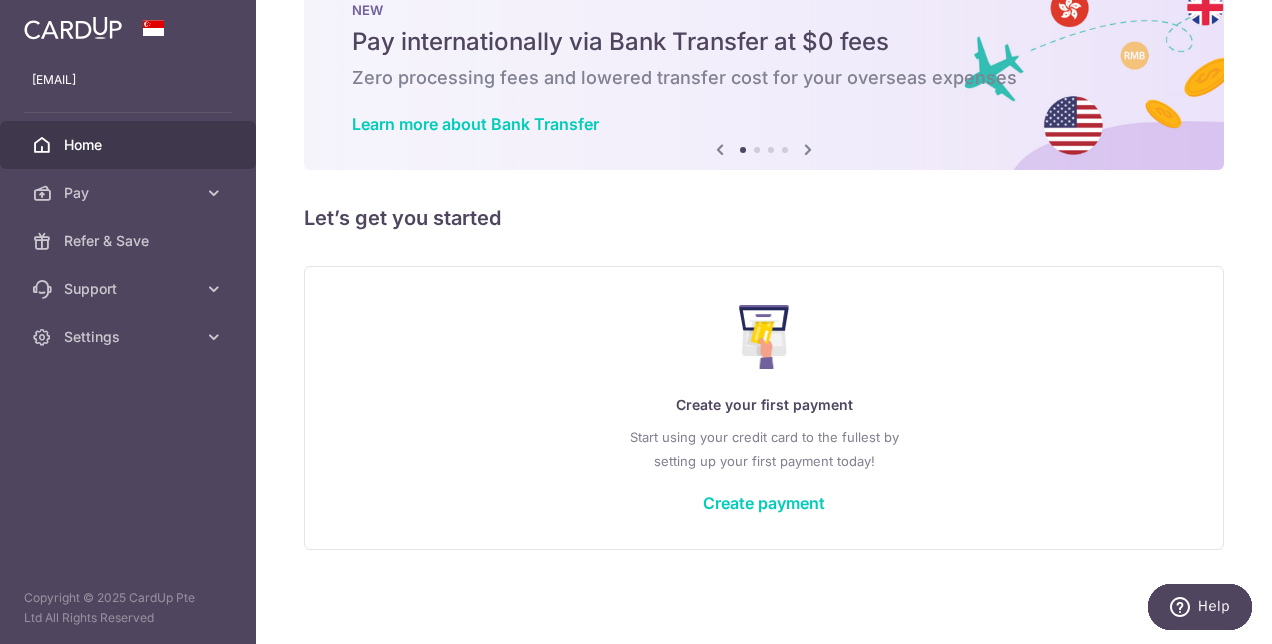 scroll, scrollTop: 0, scrollLeft: 0, axis: both 